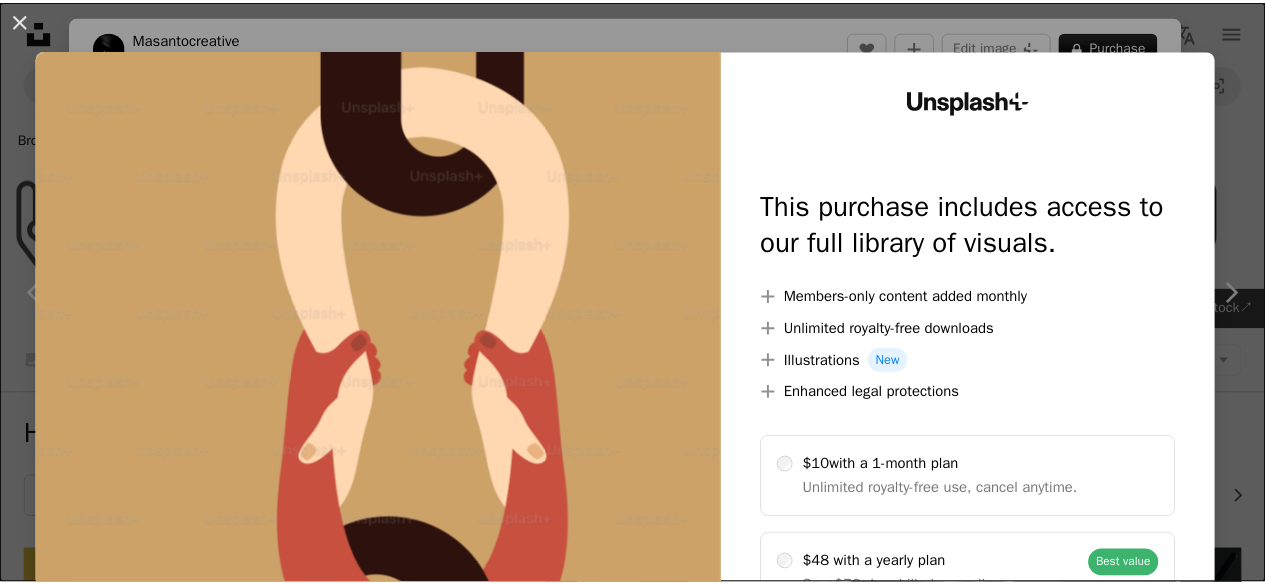 scroll, scrollTop: 604, scrollLeft: 0, axis: vertical 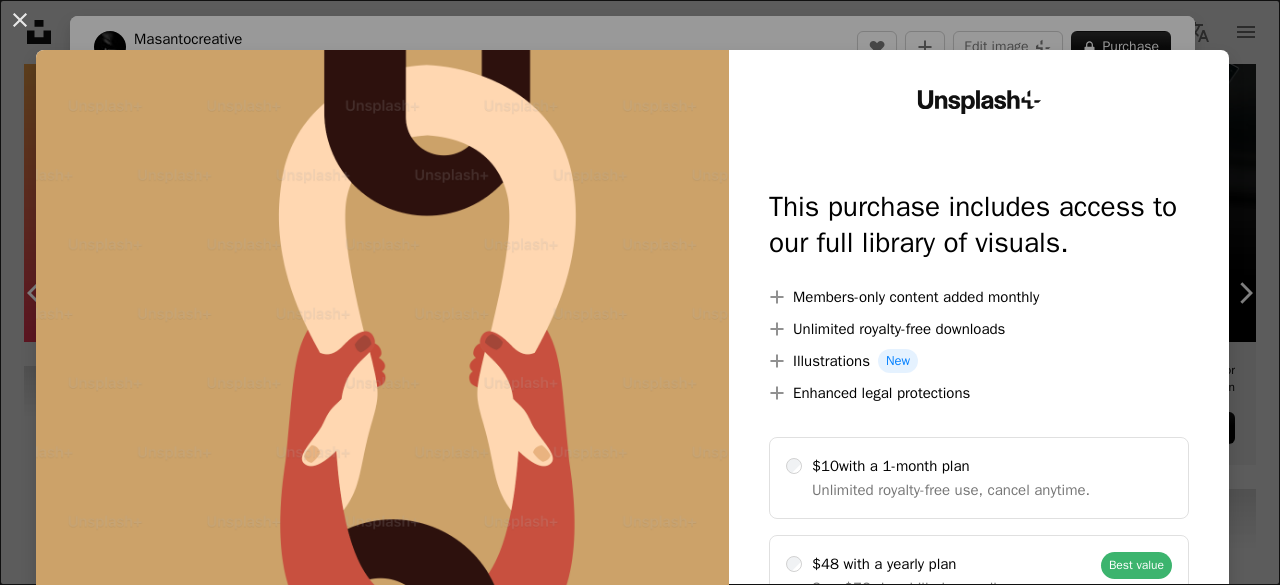 drag, startPoint x: 1270, startPoint y: 136, endPoint x: 1279, endPoint y: 183, distance: 47.853943 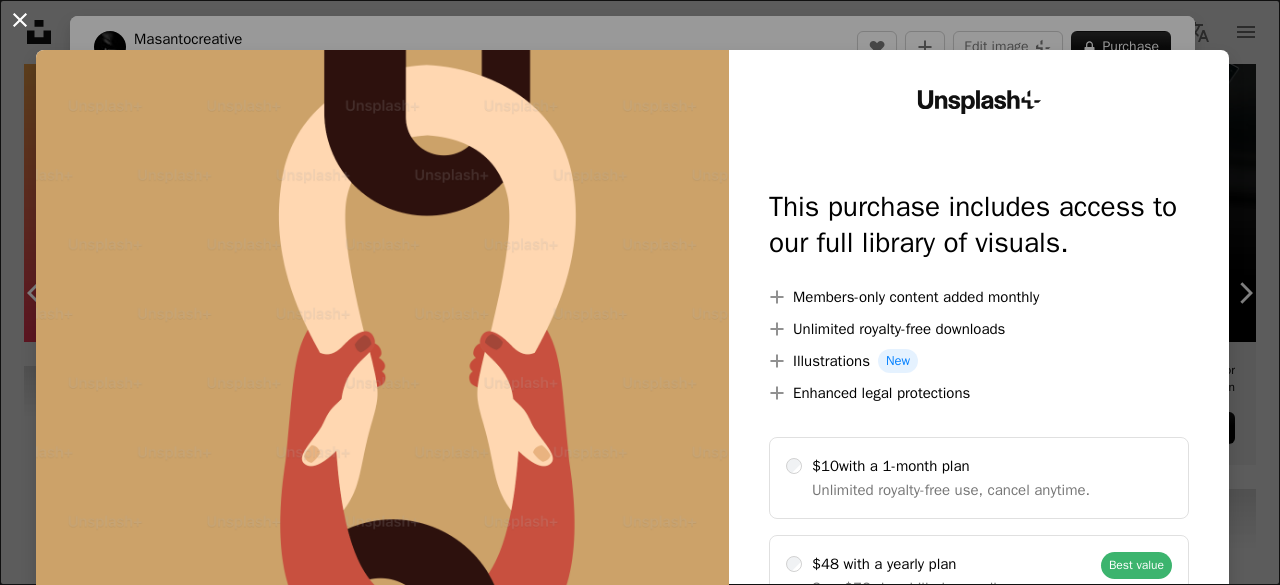 click on "An X shape" at bounding box center (20, 20) 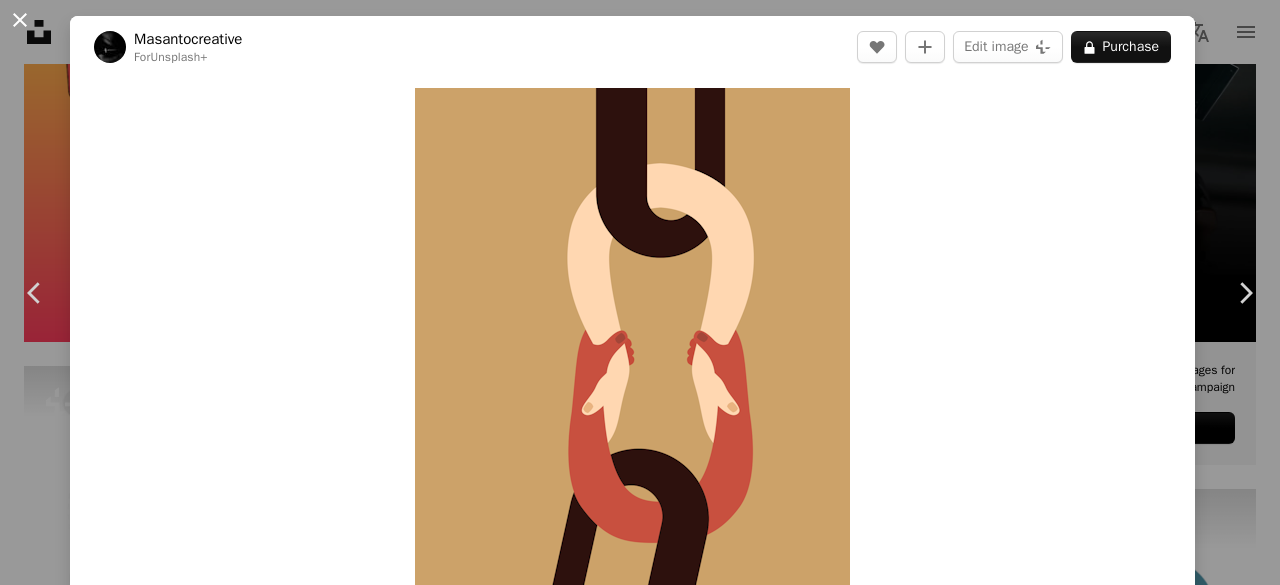 click on "An X shape" at bounding box center [20, 20] 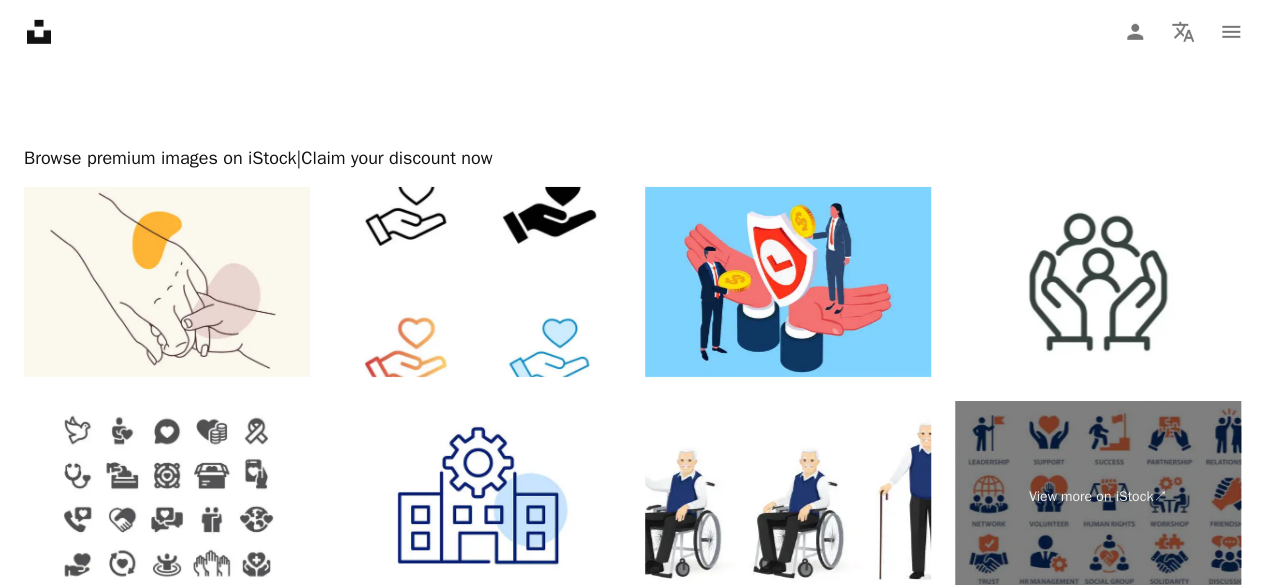 scroll, scrollTop: 0, scrollLeft: 0, axis: both 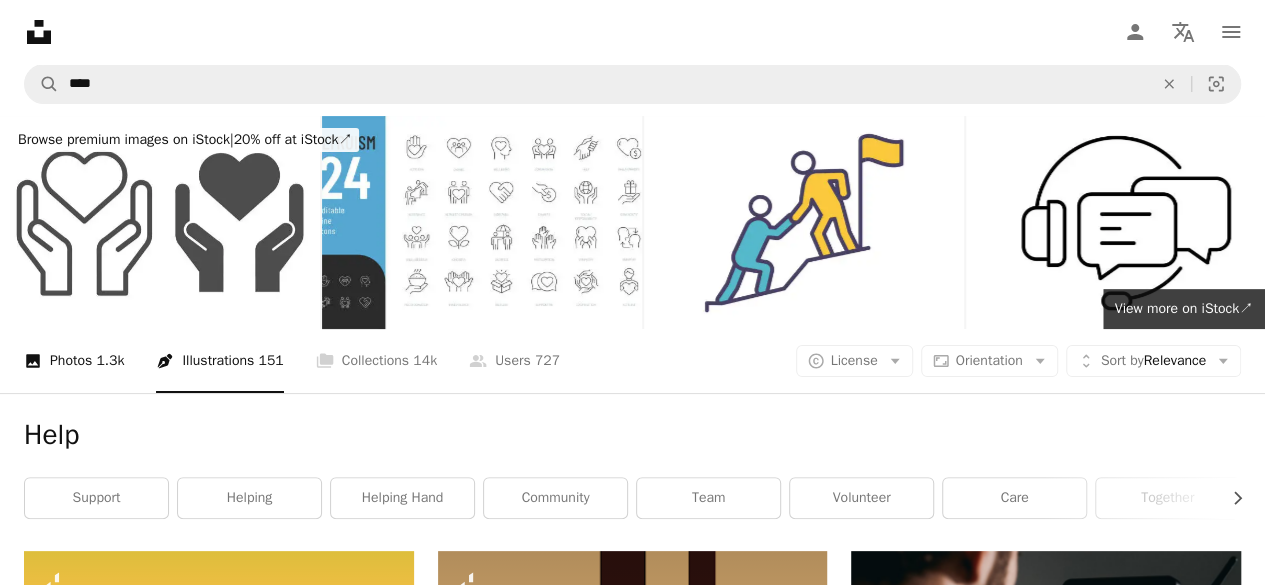 click on "1.3k" at bounding box center (110, 361) 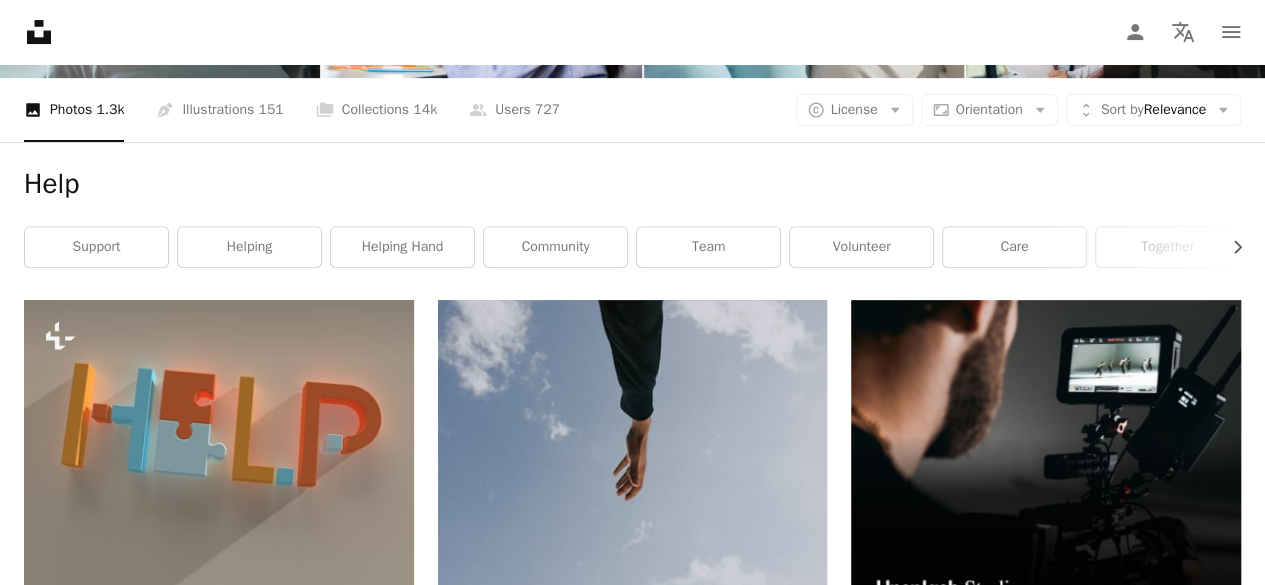 scroll, scrollTop: 285, scrollLeft: 0, axis: vertical 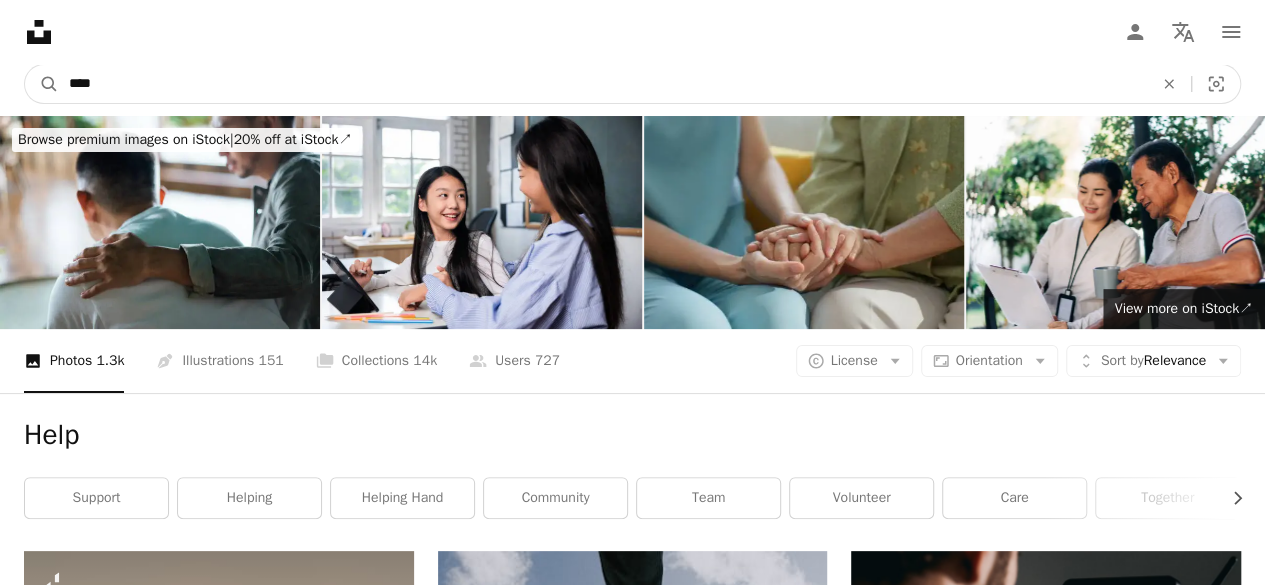 click on "****" at bounding box center [603, 84] 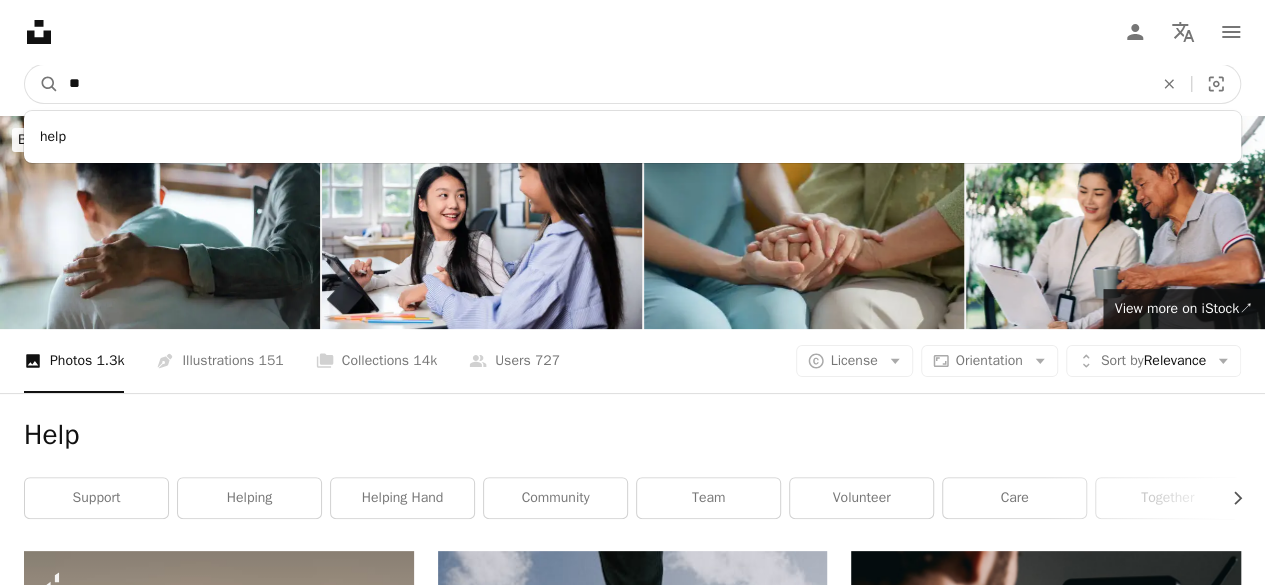 type on "*" 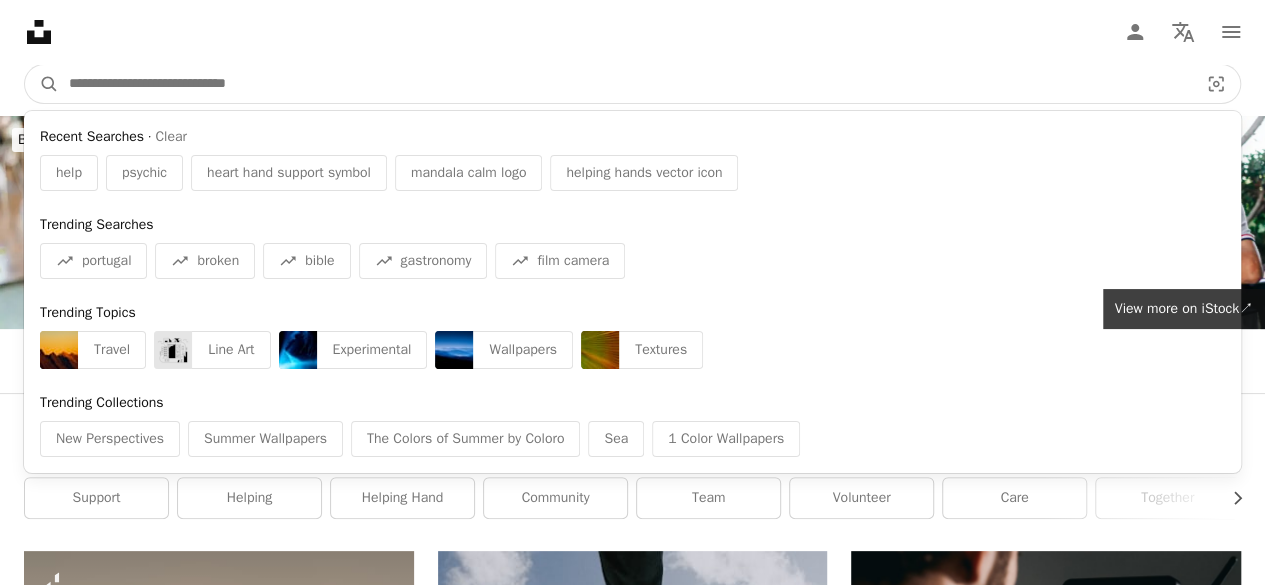 paste on "**********" 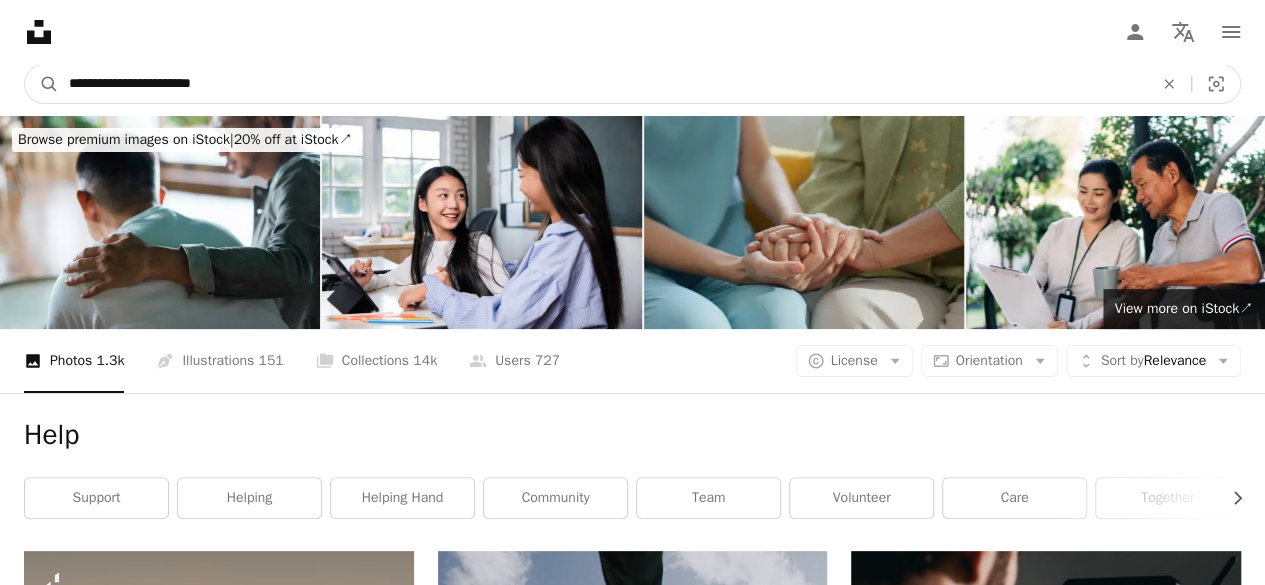 type on "**********" 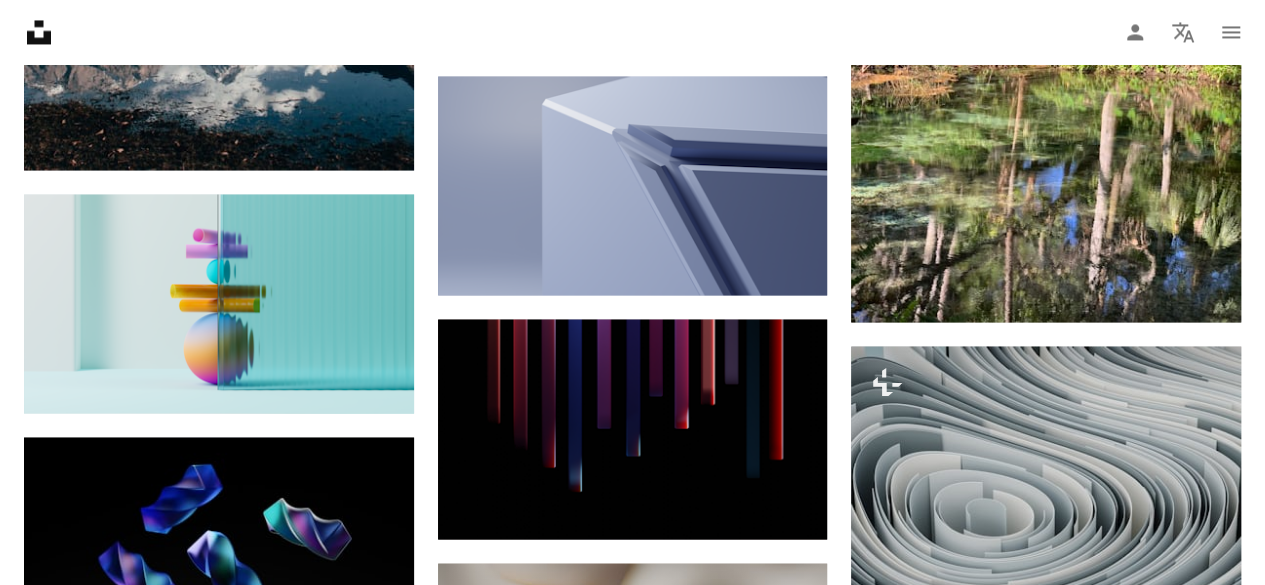 scroll, scrollTop: 1710, scrollLeft: 0, axis: vertical 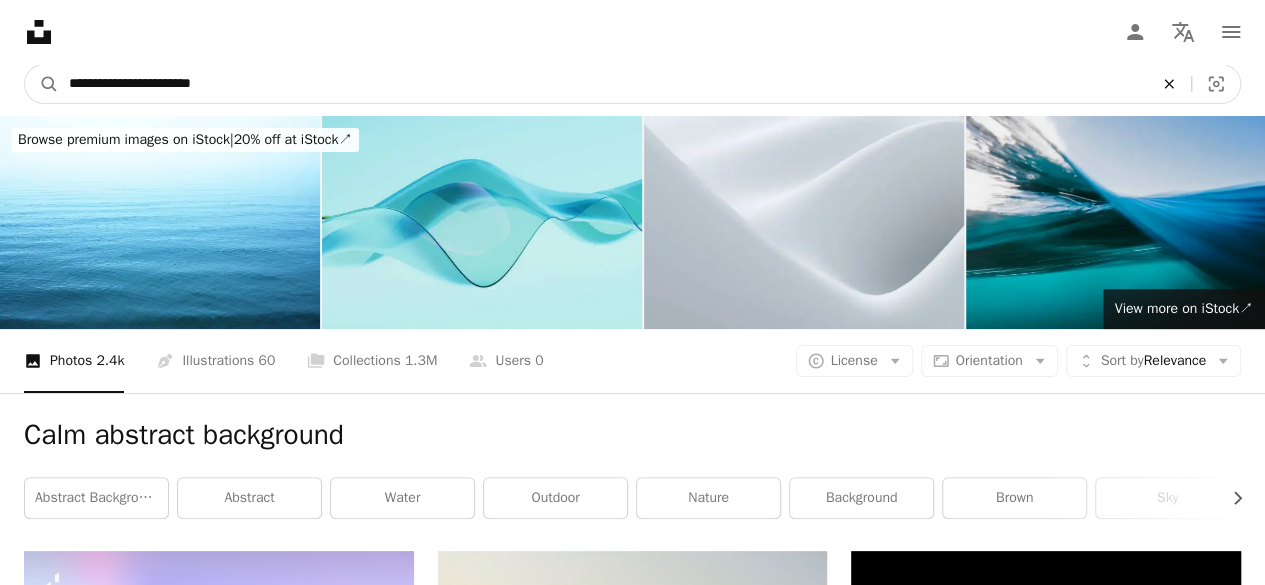 click on "An X shape" 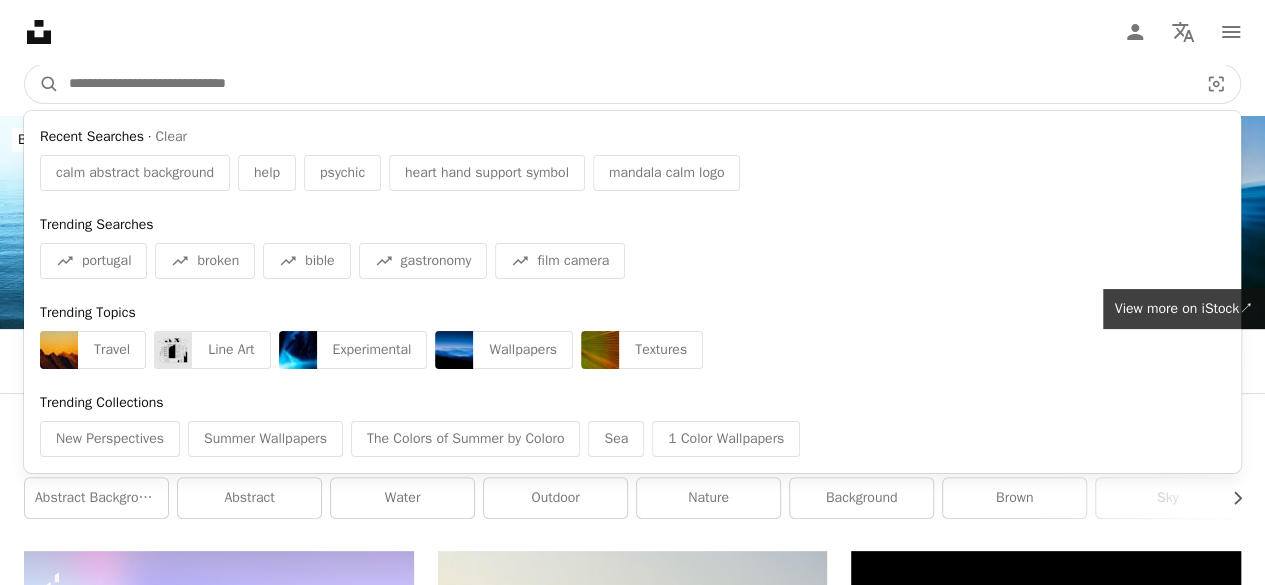 paste on "**********" 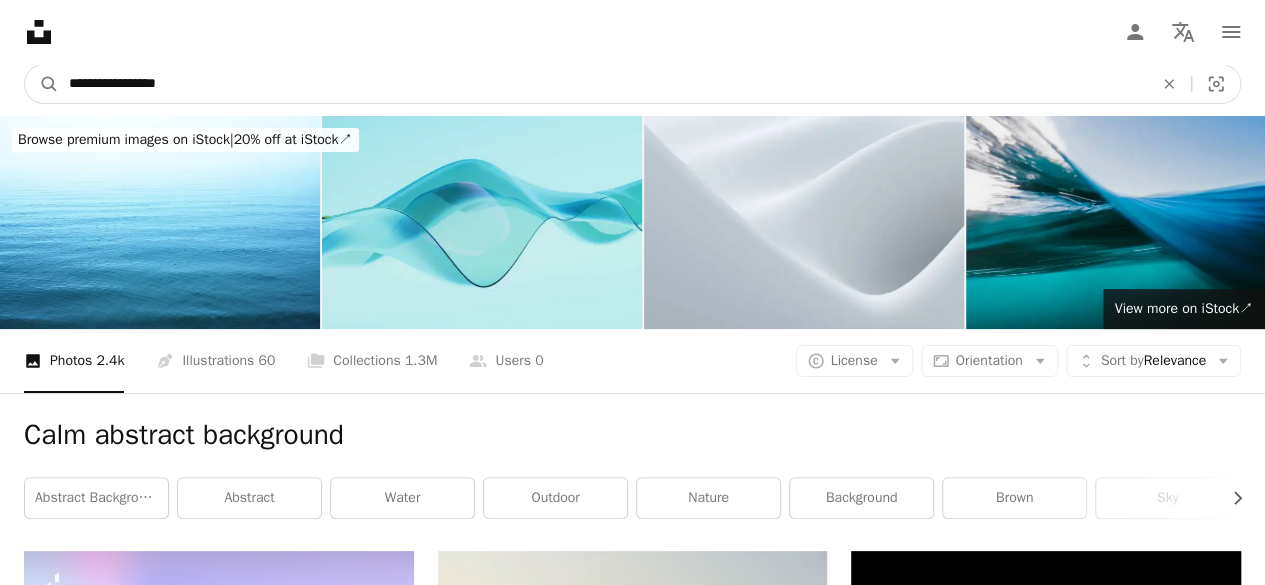 type on "**********" 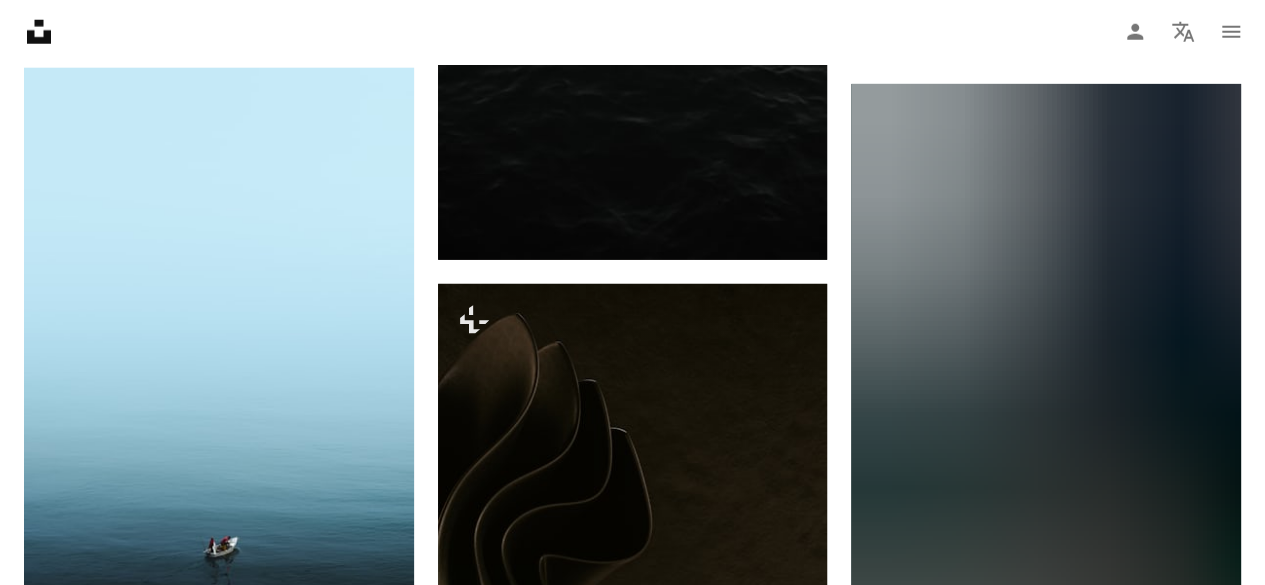 scroll, scrollTop: 2784, scrollLeft: 0, axis: vertical 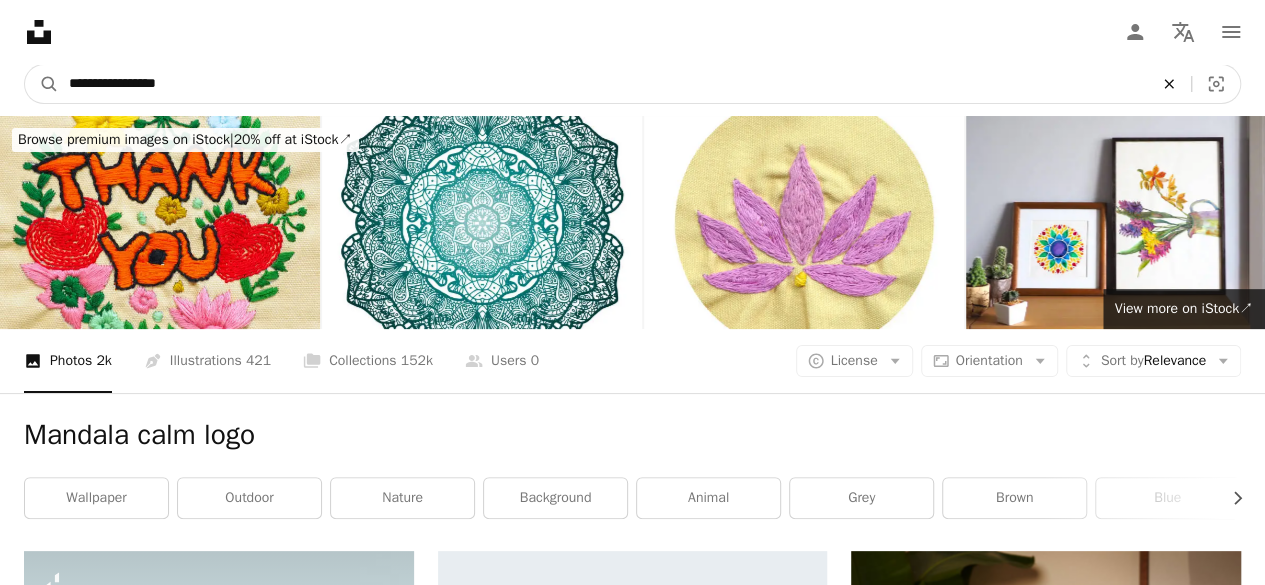 click on "An X shape" 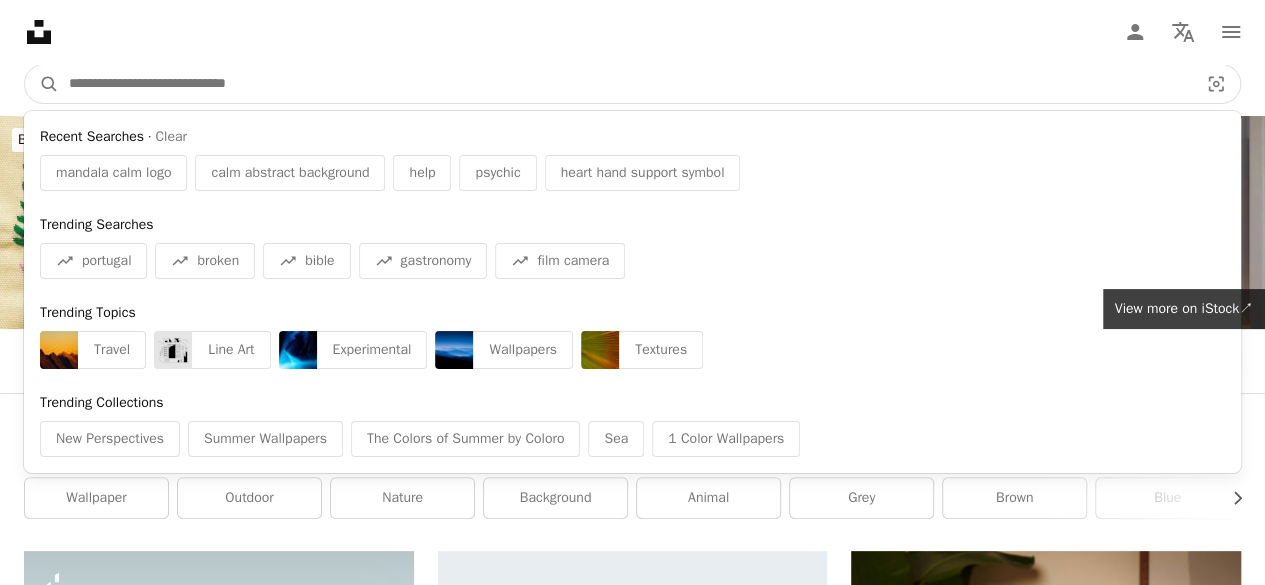 paste on "**********" 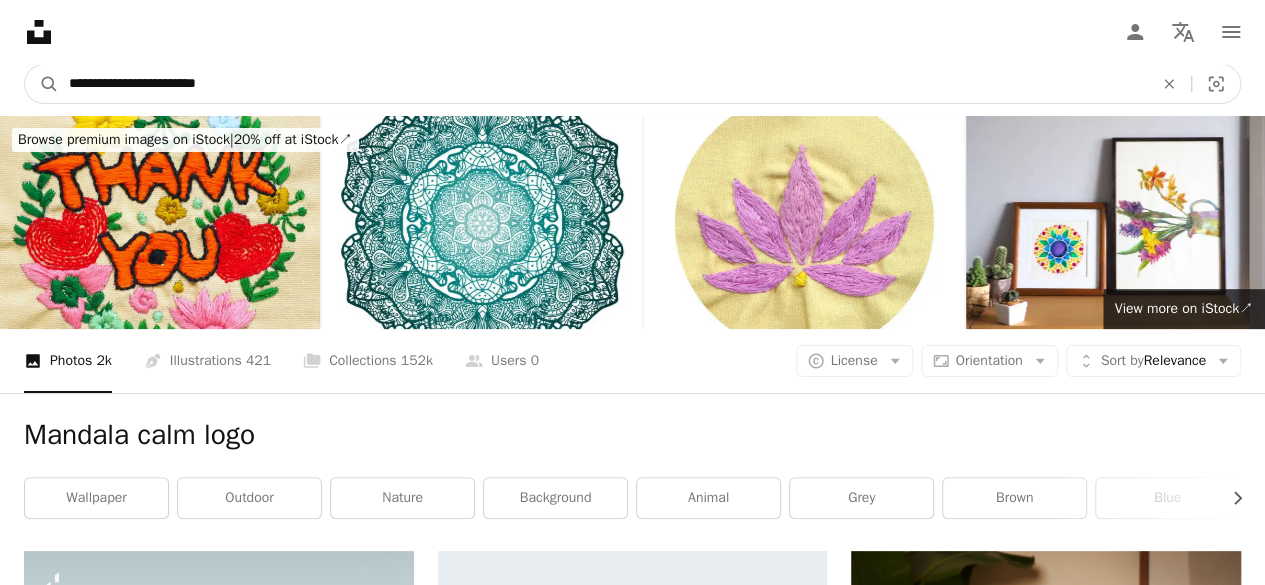 type on "**********" 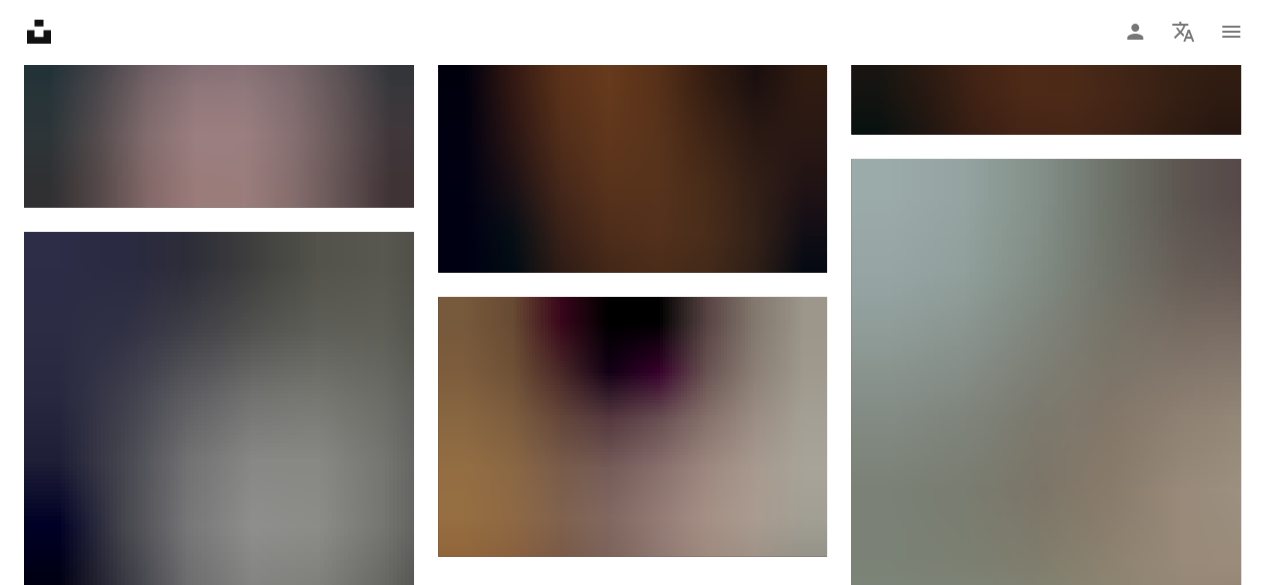 scroll, scrollTop: 2687, scrollLeft: 0, axis: vertical 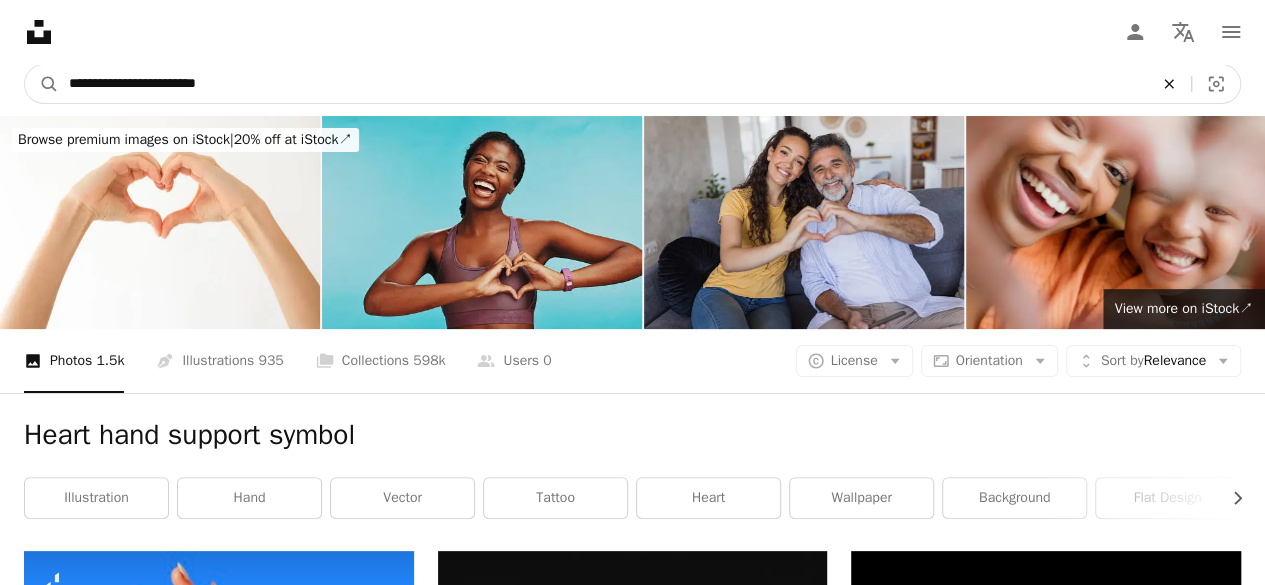 click on "An X shape" at bounding box center [1169, 84] 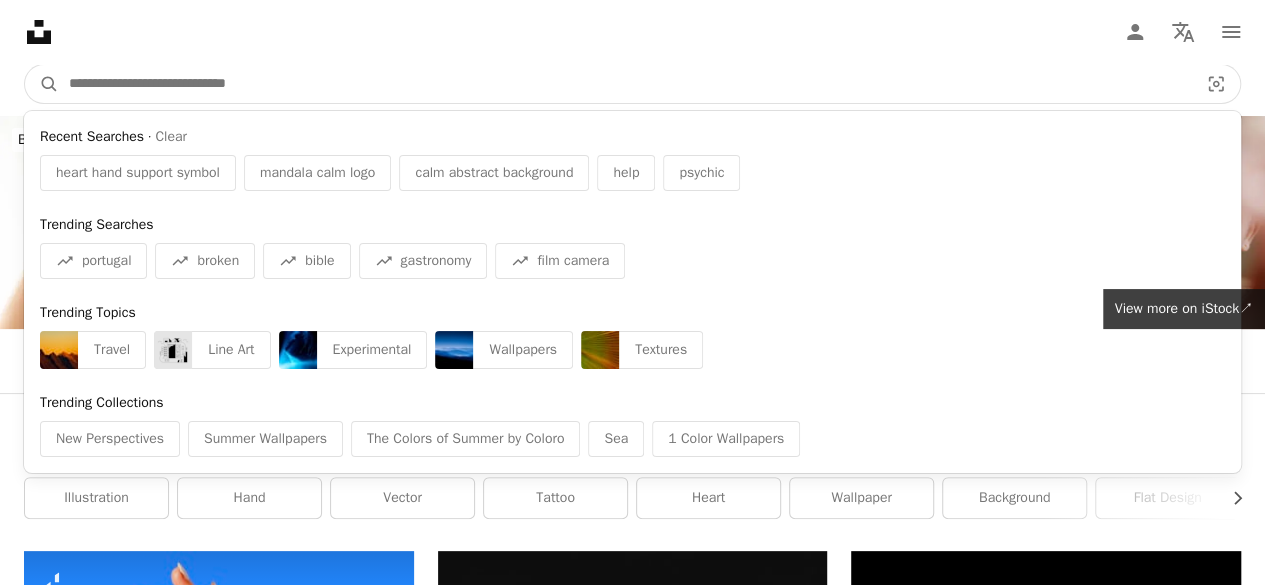 paste on "**********" 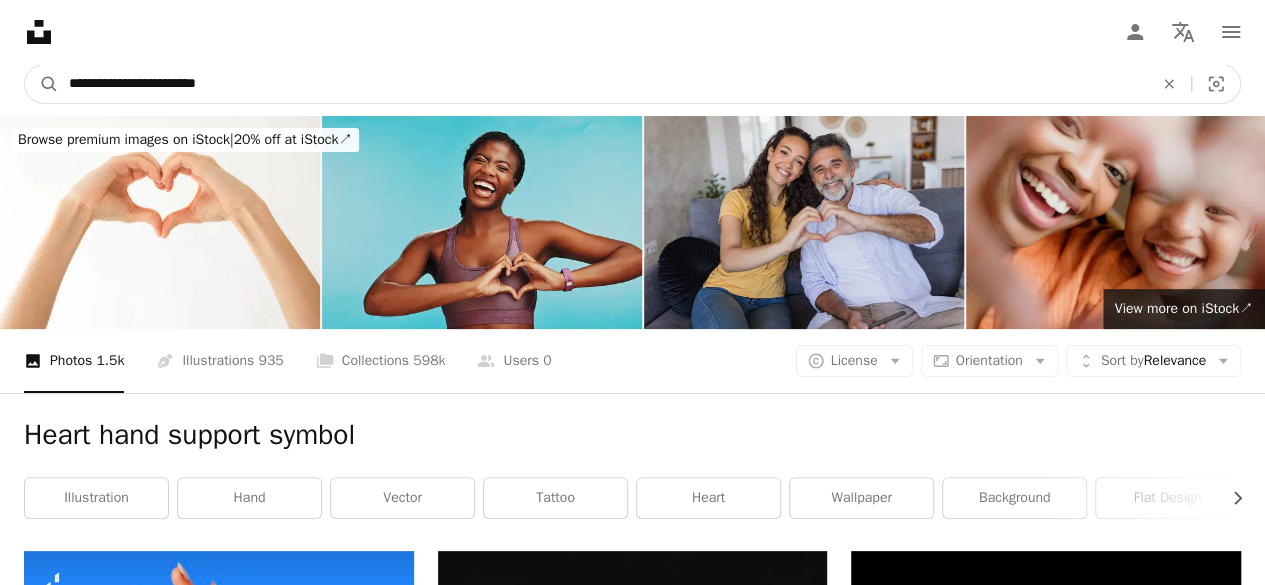 type on "**********" 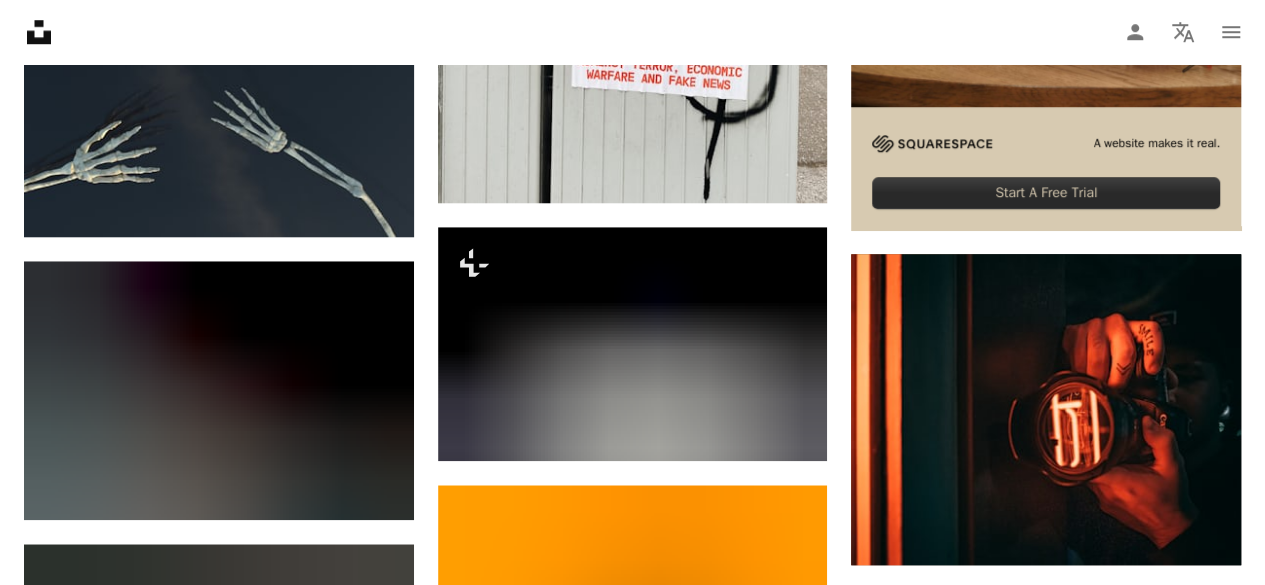 scroll, scrollTop: 851, scrollLeft: 0, axis: vertical 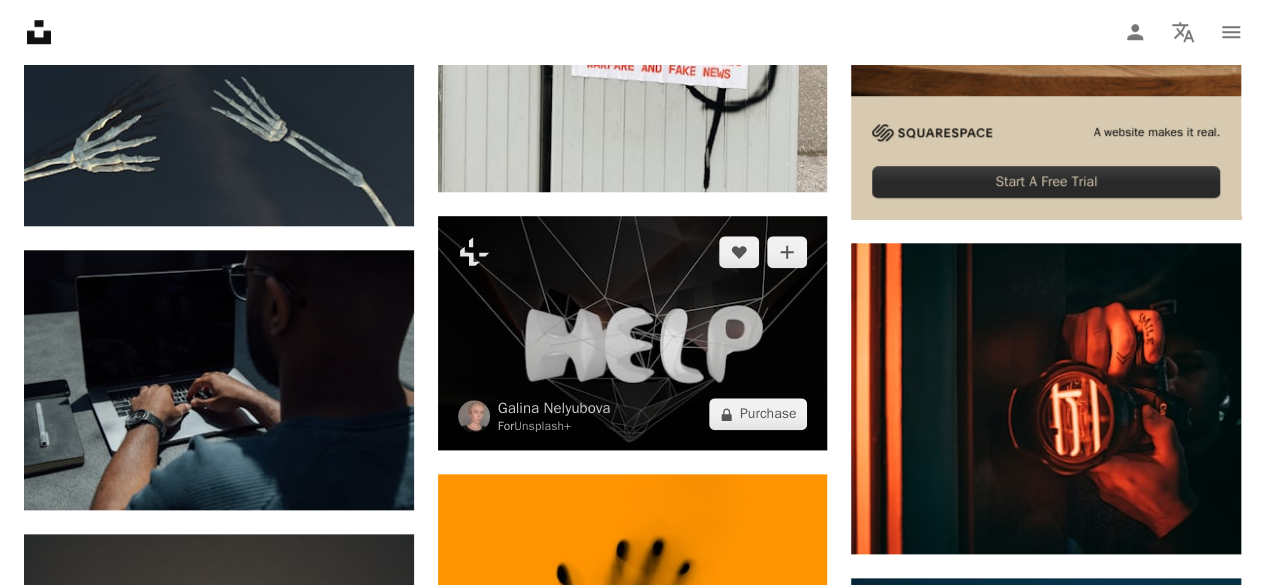 click at bounding box center [633, 333] 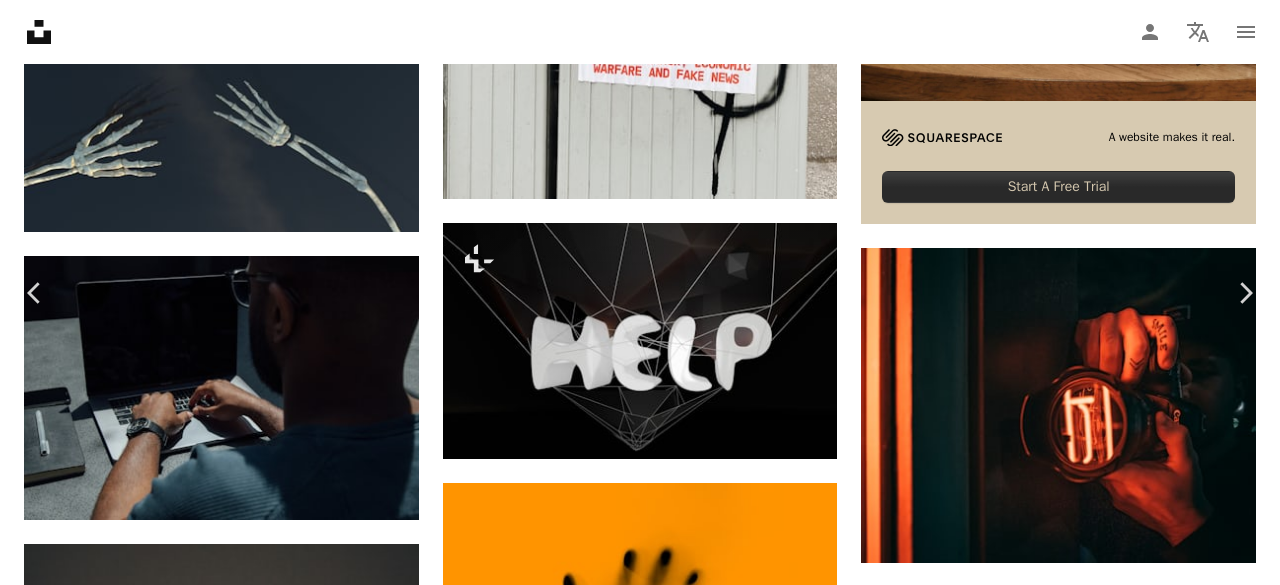 click on "**********" at bounding box center (640, 1523) 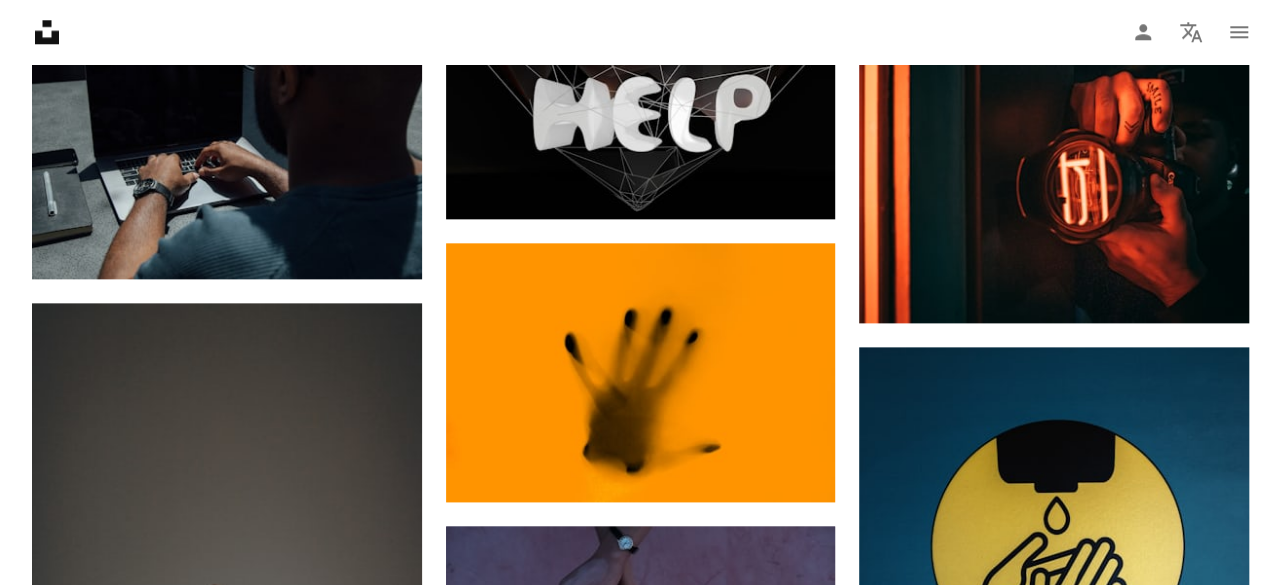 scroll, scrollTop: 1042, scrollLeft: 0, axis: vertical 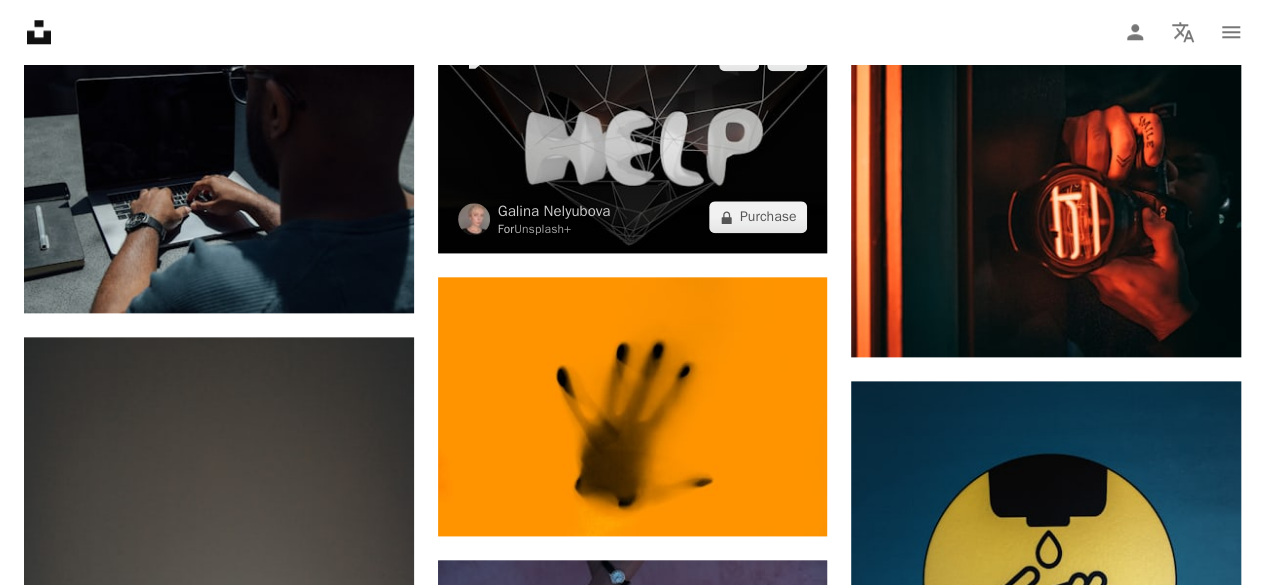 click at bounding box center (633, 136) 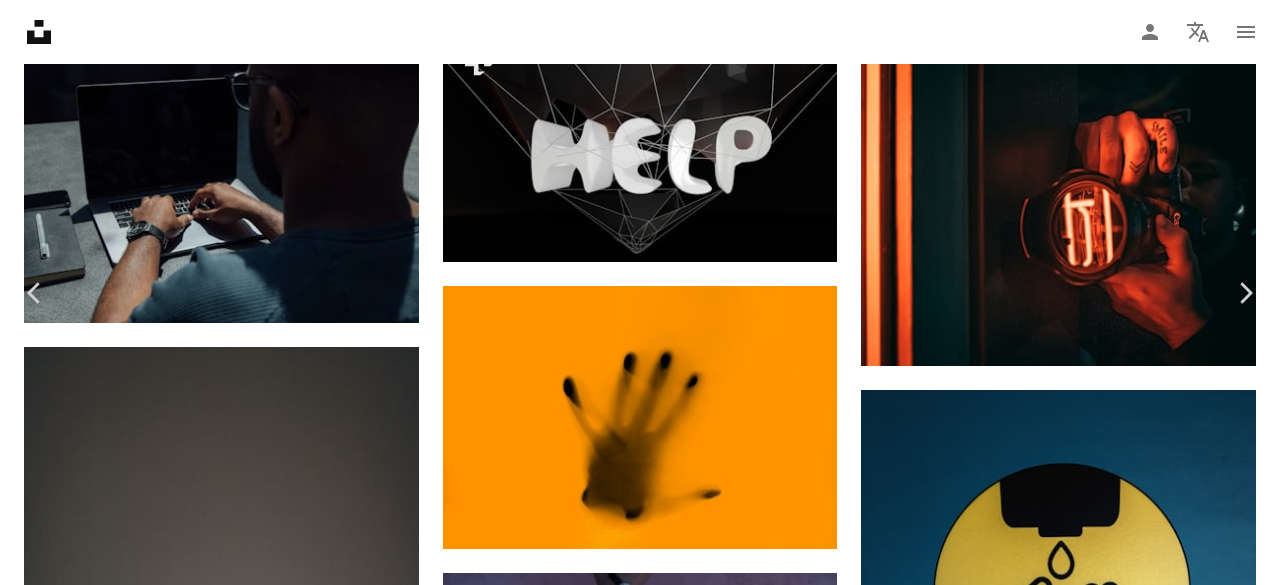 scroll, scrollTop: 44, scrollLeft: 0, axis: vertical 